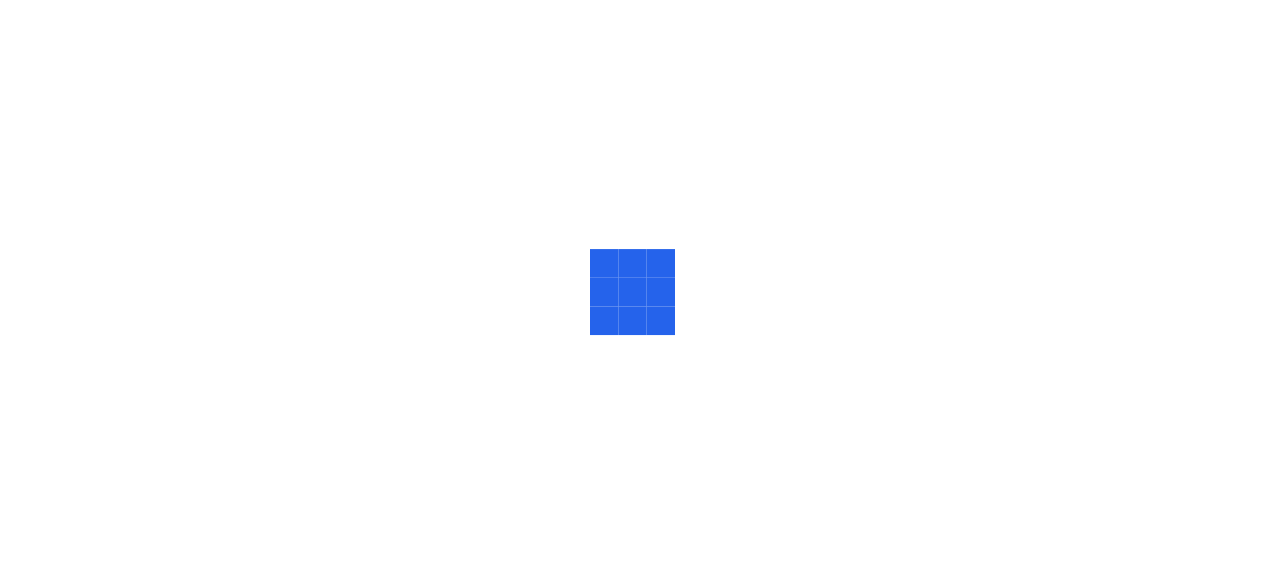 scroll, scrollTop: 0, scrollLeft: 0, axis: both 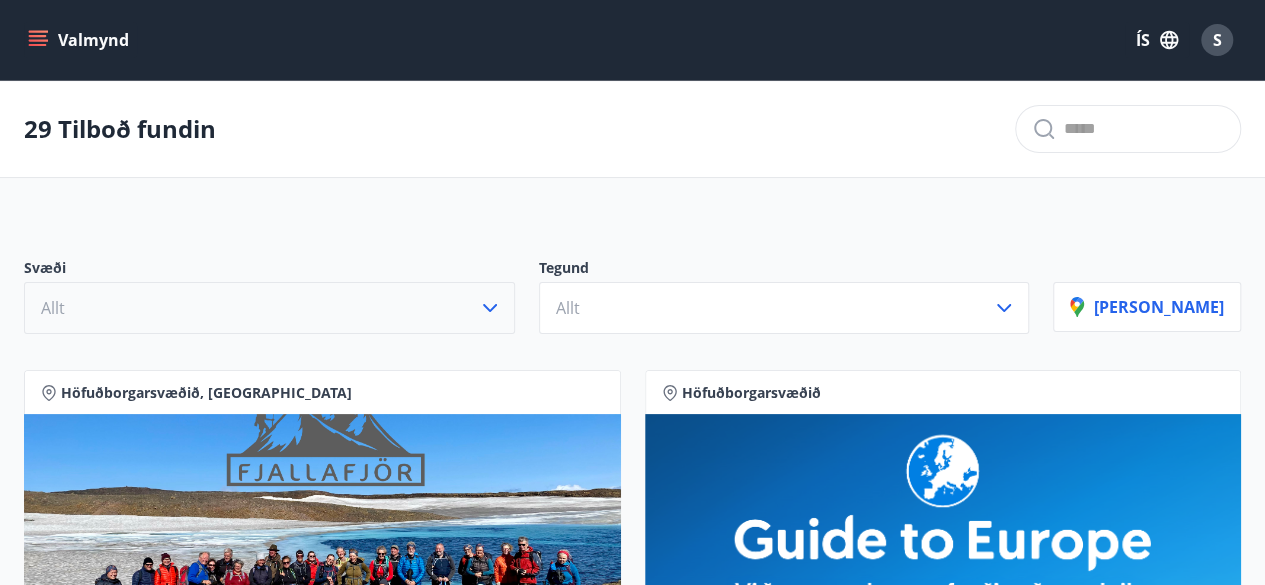 click 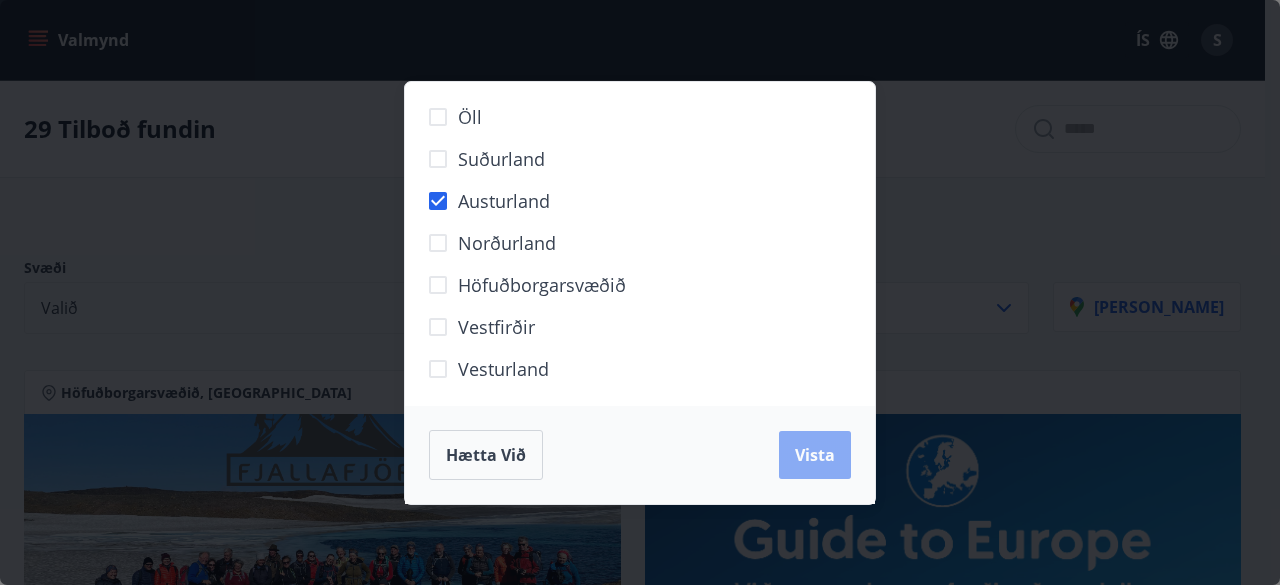 click on "Vista" at bounding box center [815, 455] 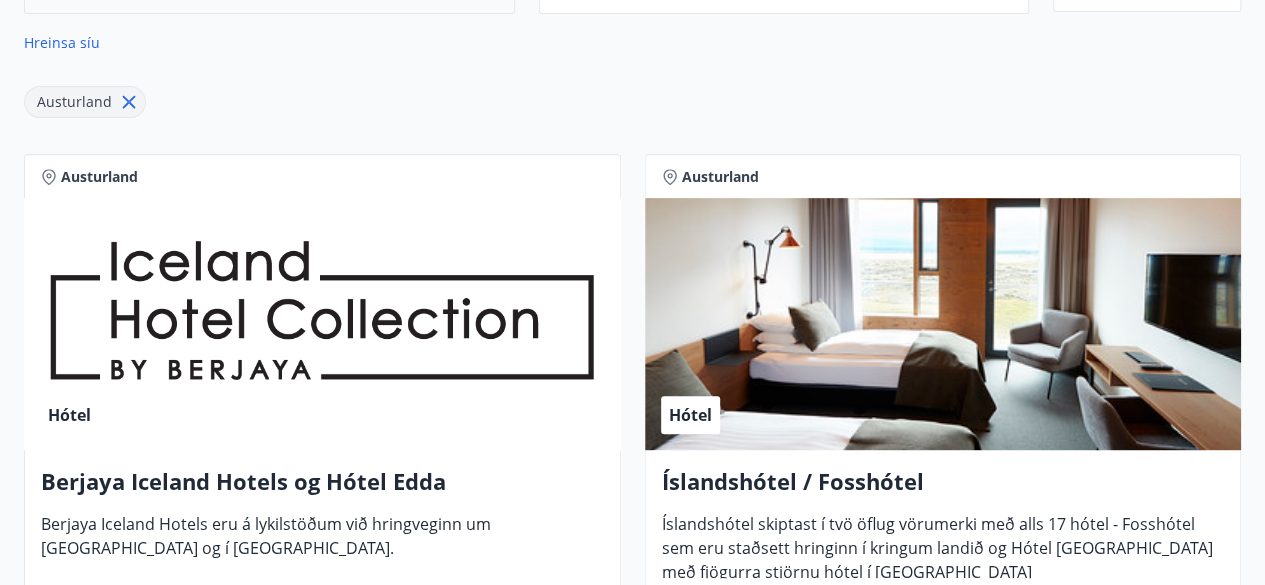 scroll, scrollTop: 360, scrollLeft: 0, axis: vertical 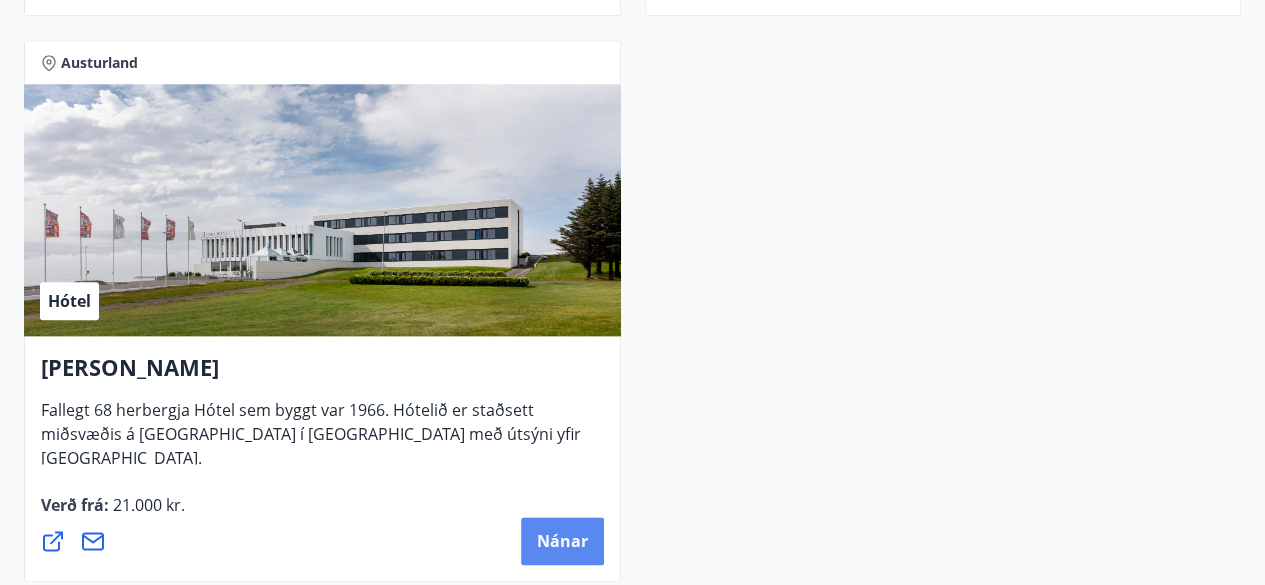 click on "Nánar" at bounding box center [562, 541] 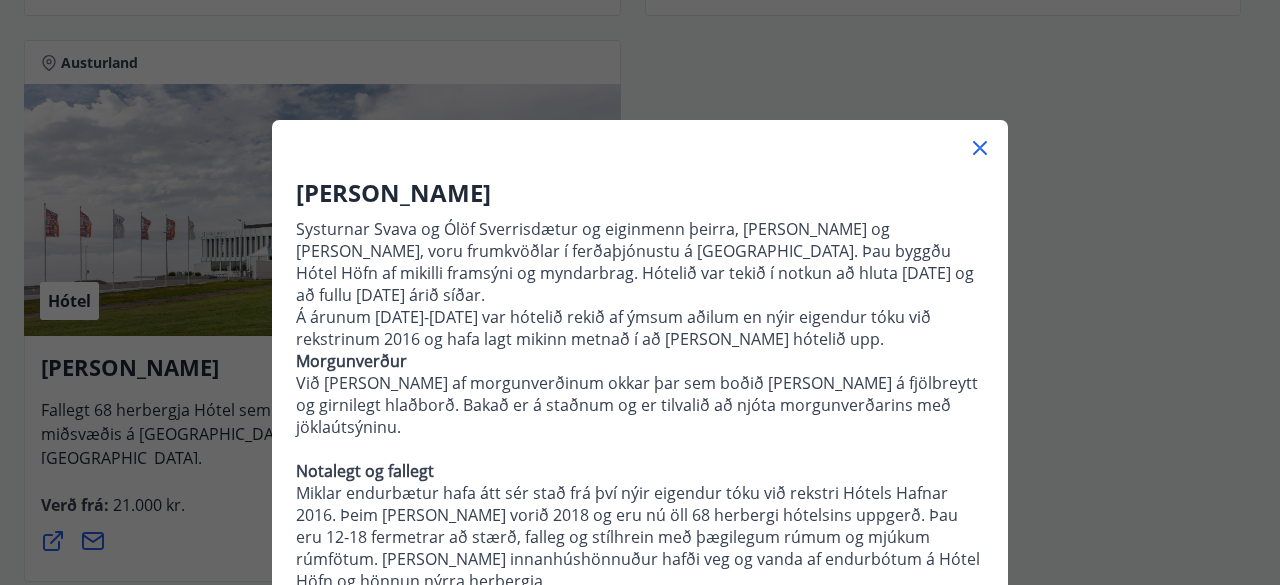scroll, scrollTop: 290, scrollLeft: 0, axis: vertical 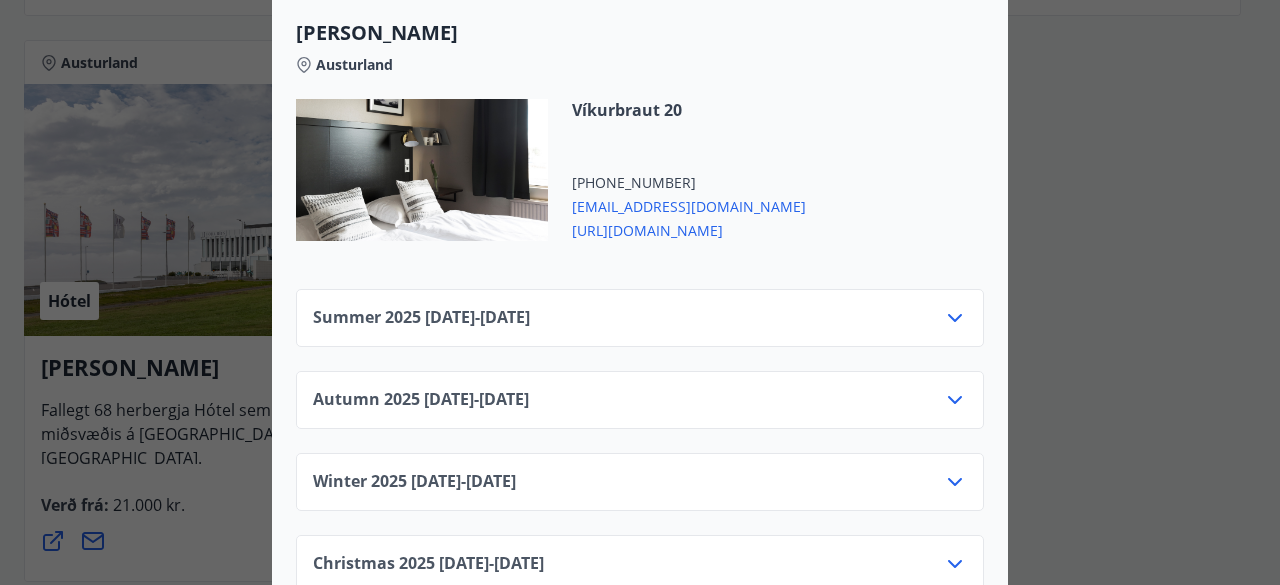 click on "Summer 2025   01.06.25  -  30.09.25" at bounding box center [421, 318] 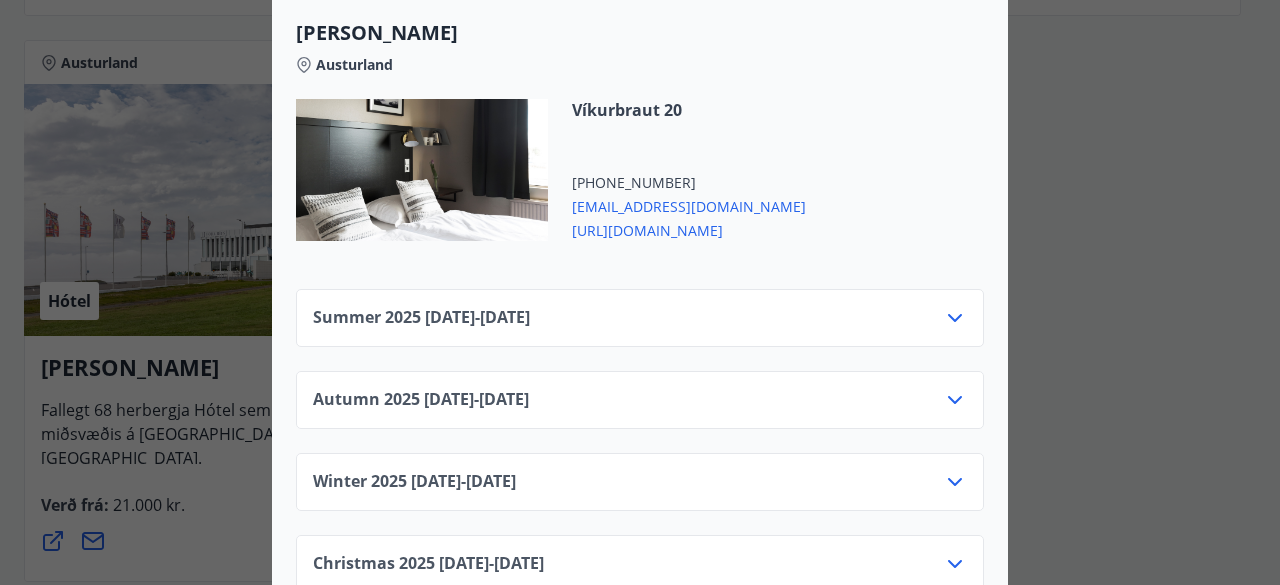 click 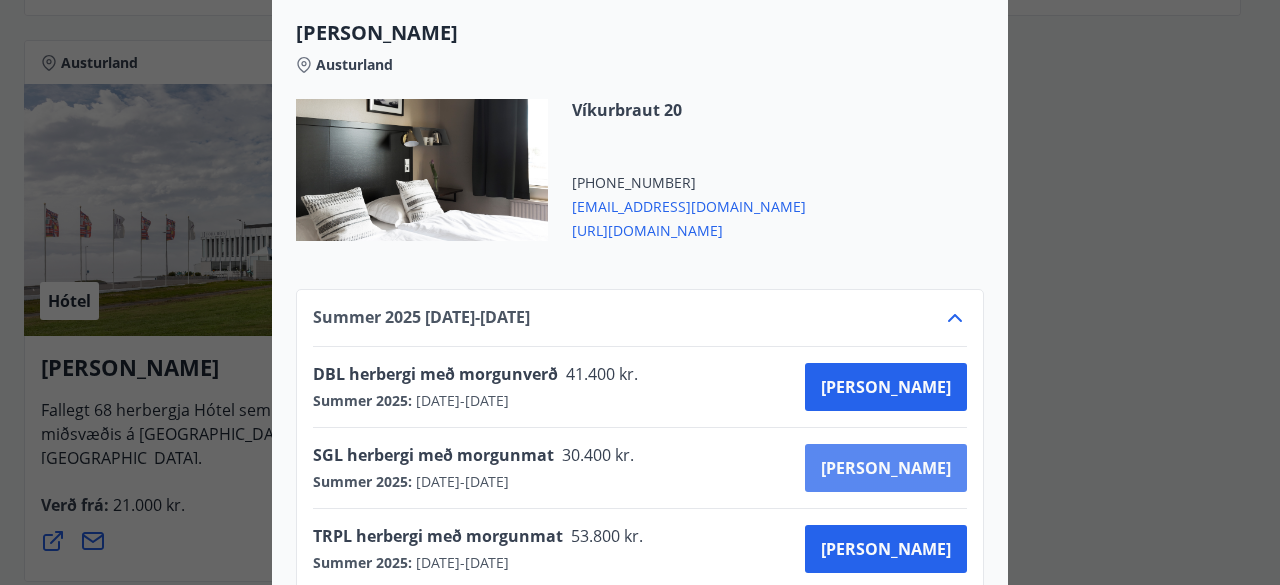 click on "Kaupa" at bounding box center [886, 468] 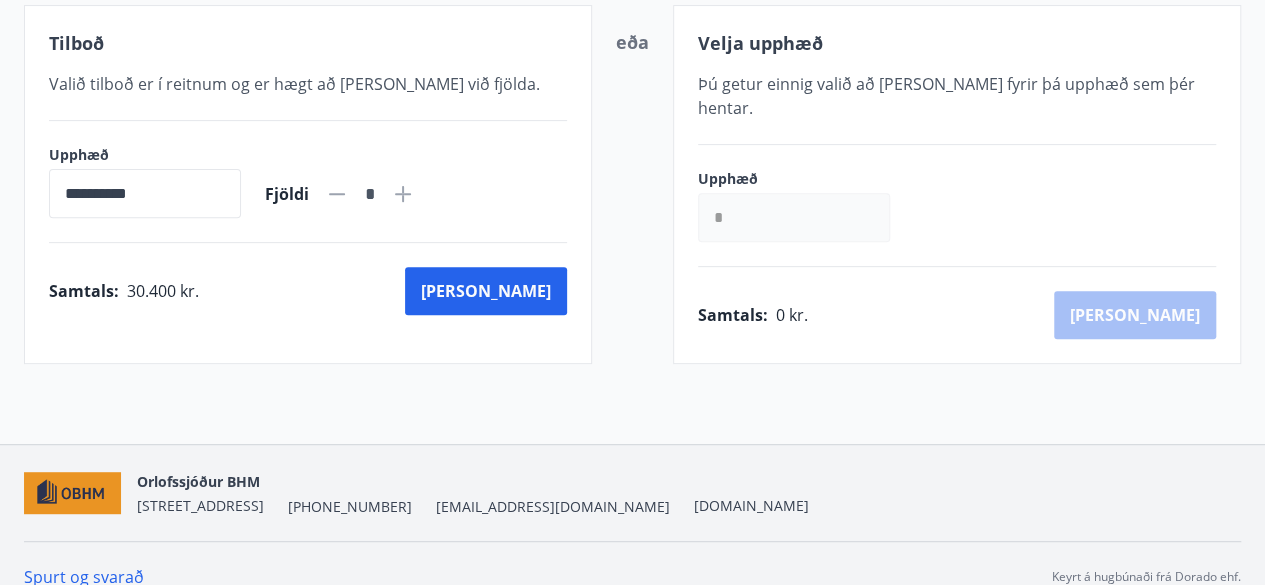 scroll, scrollTop: 419, scrollLeft: 0, axis: vertical 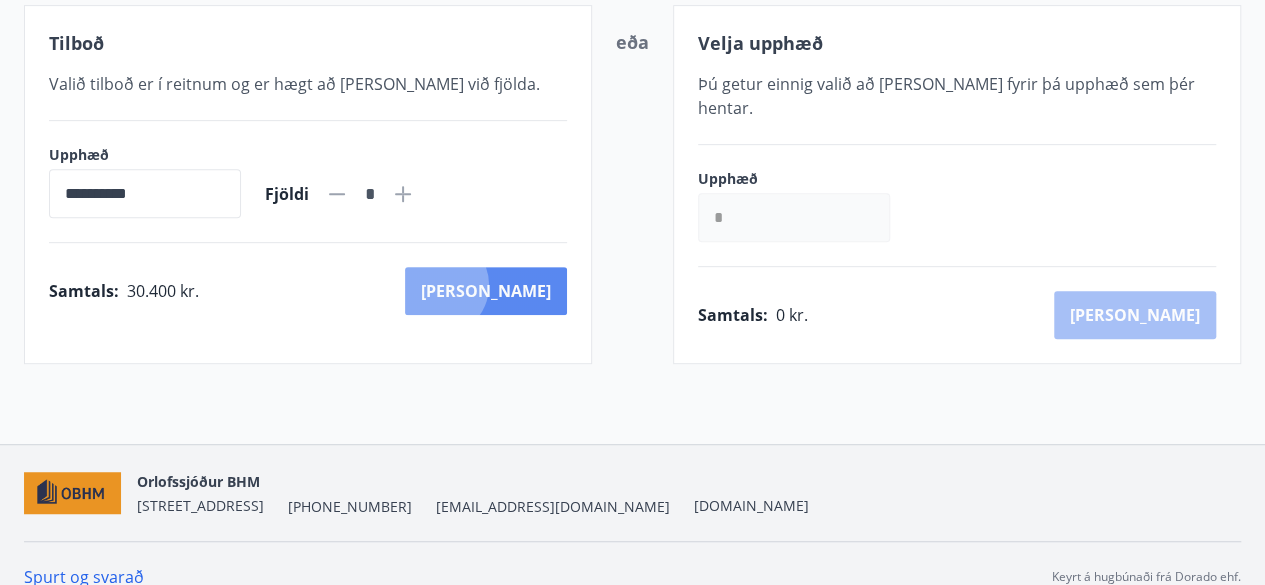 click on "Kaup" at bounding box center (486, 291) 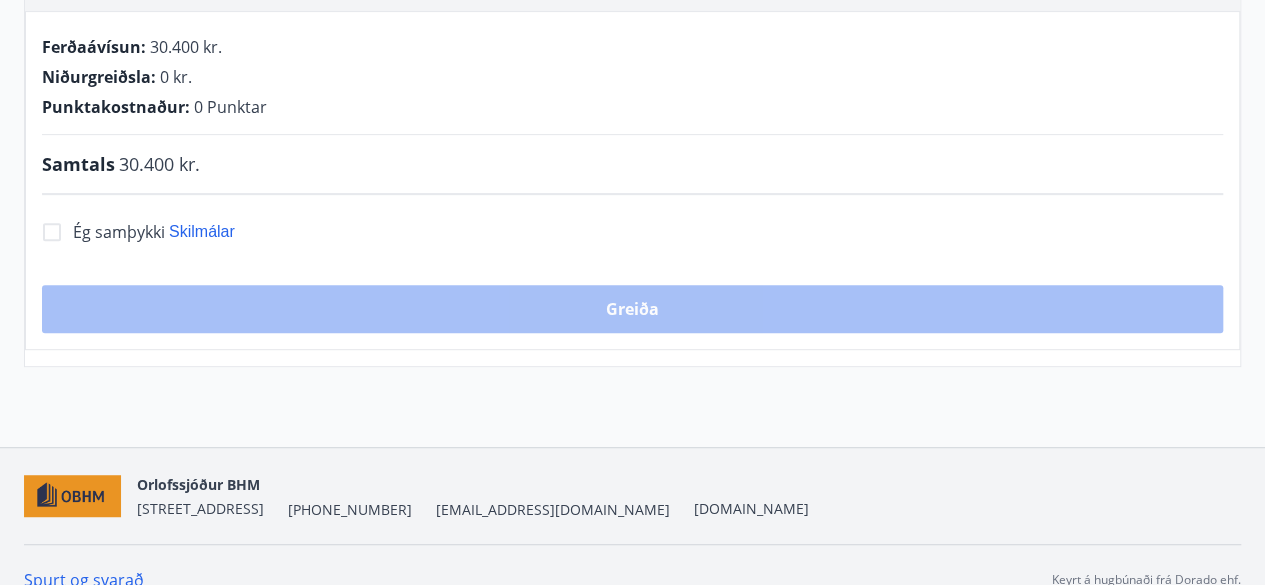 scroll, scrollTop: 419, scrollLeft: 0, axis: vertical 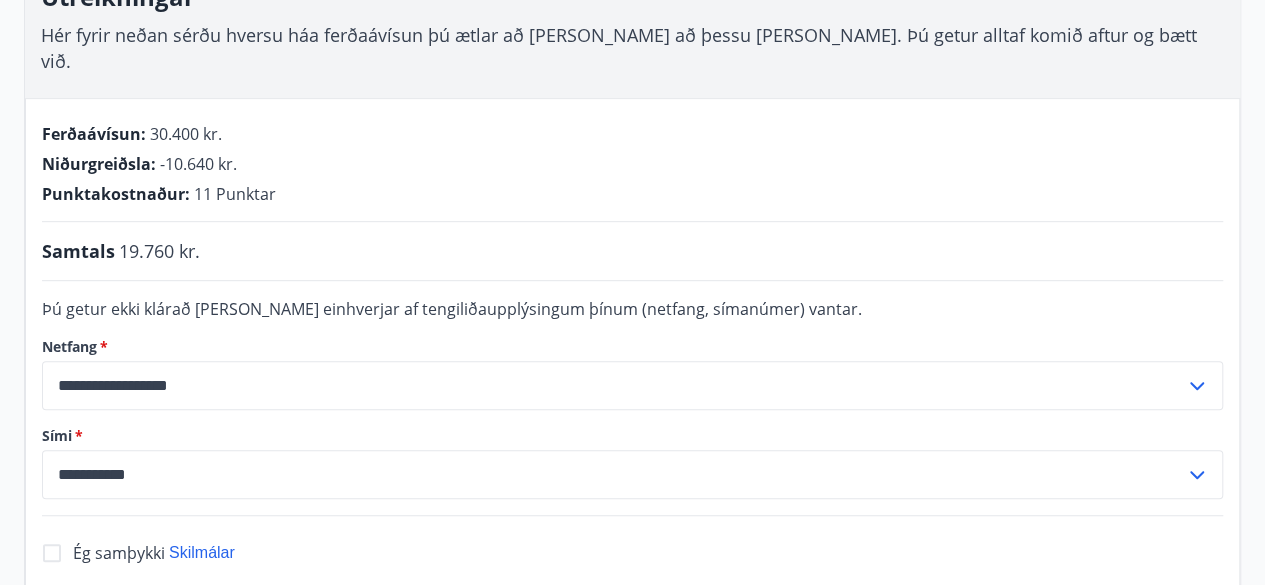 click 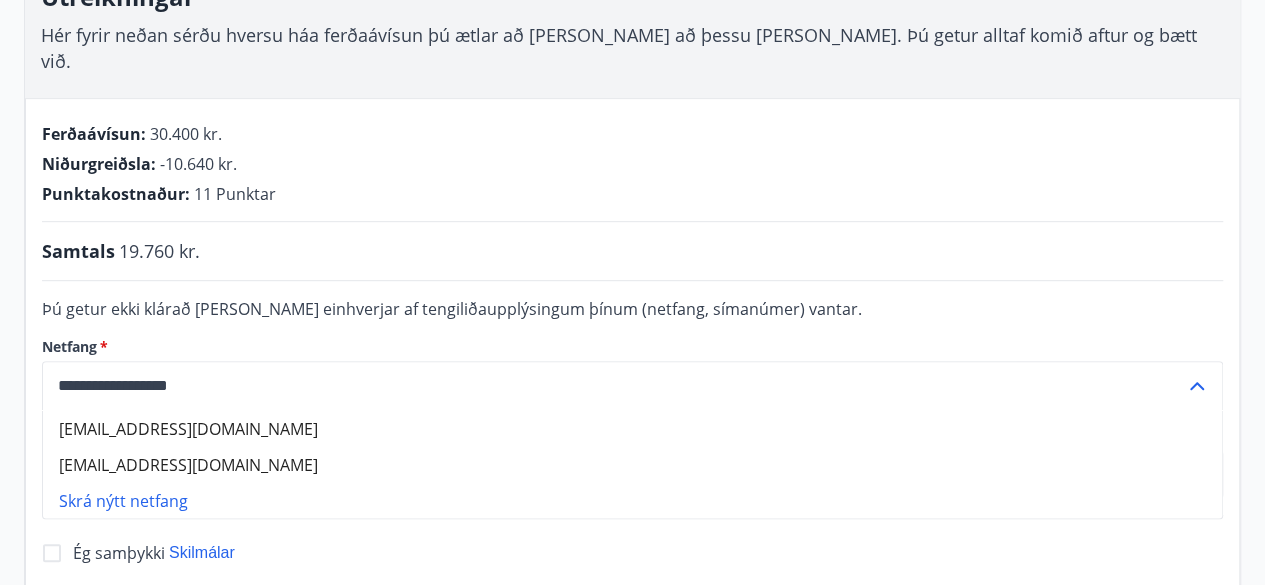 click on "steinagunn@gmail.com" at bounding box center [632, 428] 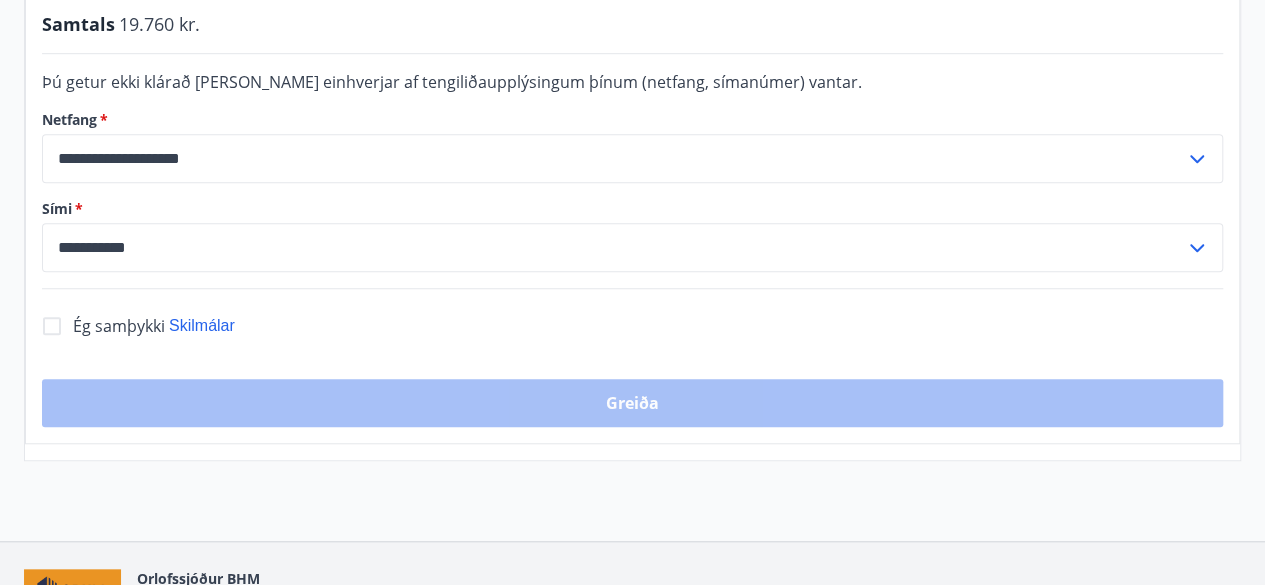 scroll, scrollTop: 686, scrollLeft: 0, axis: vertical 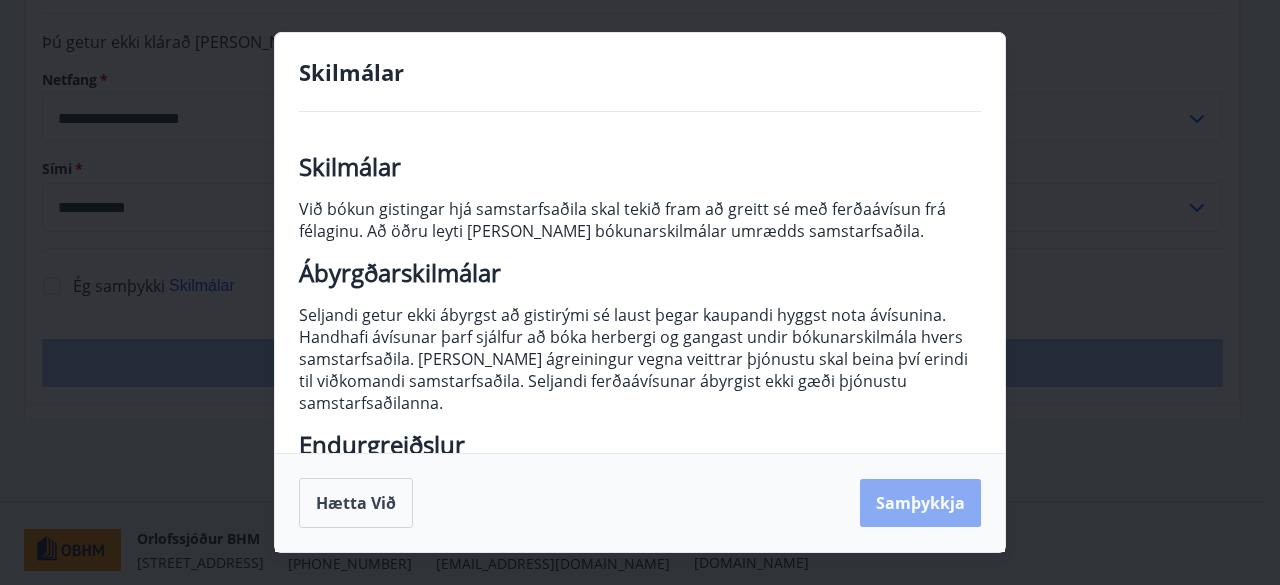 click on "Samþykkja" at bounding box center [920, 503] 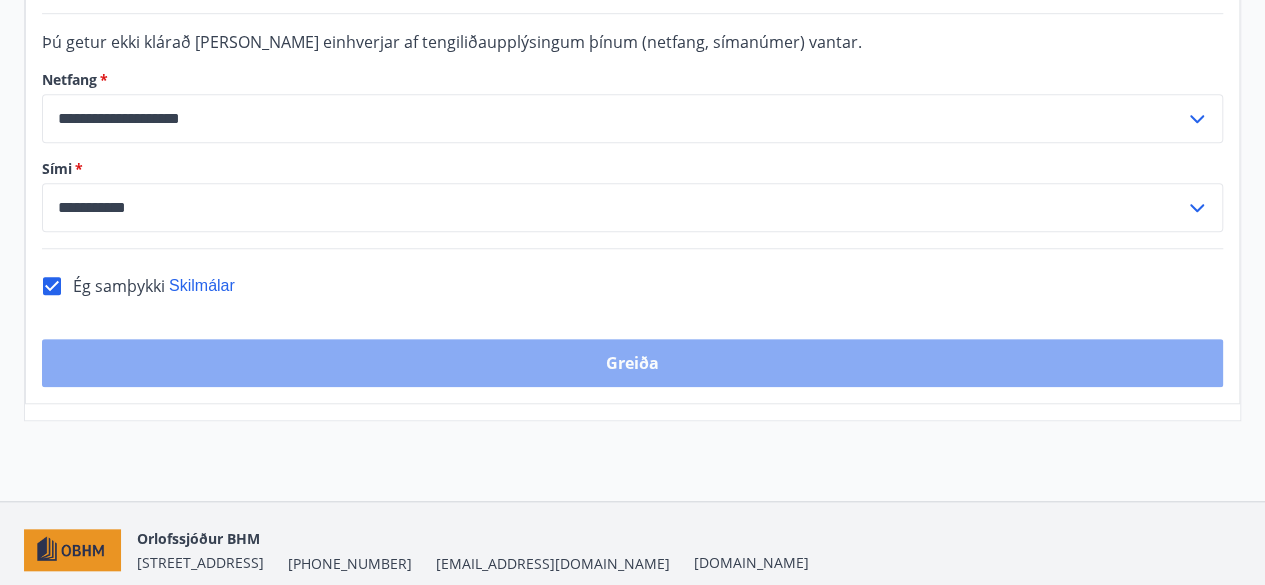 click on "Greiða" at bounding box center [632, 363] 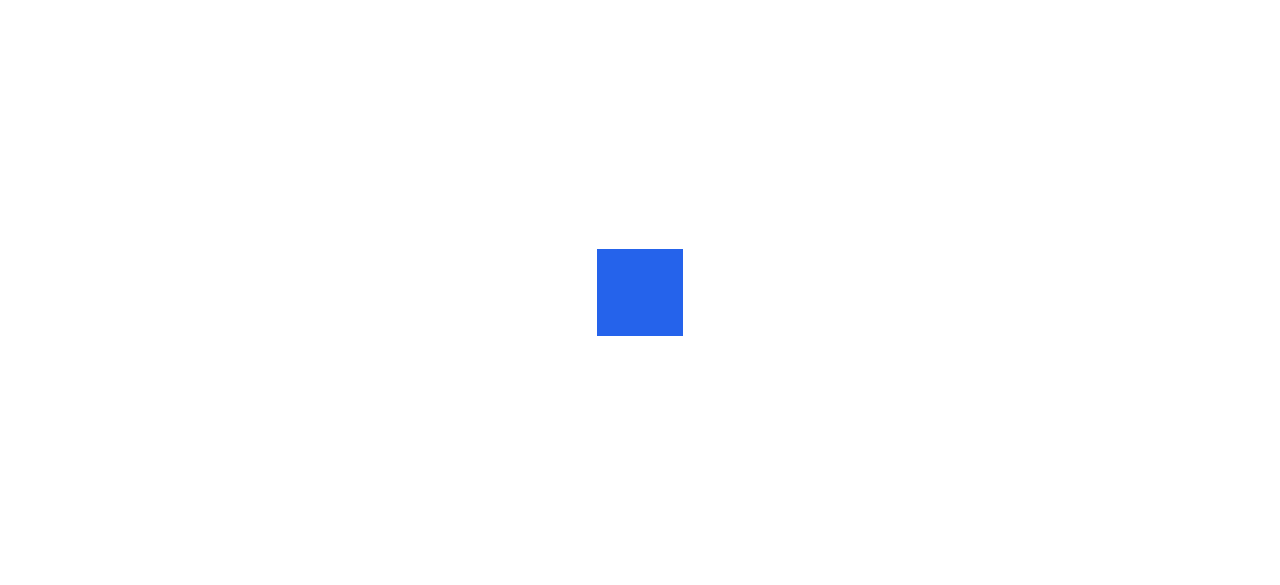 scroll, scrollTop: 0, scrollLeft: 0, axis: both 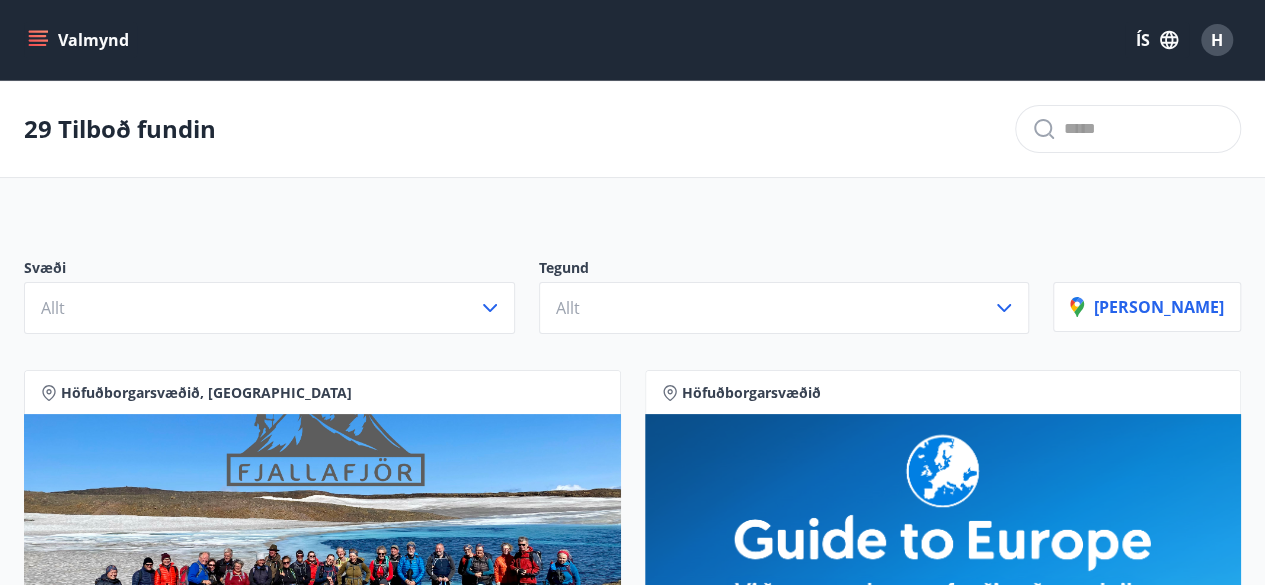 click on "Valmynd" at bounding box center (80, 40) 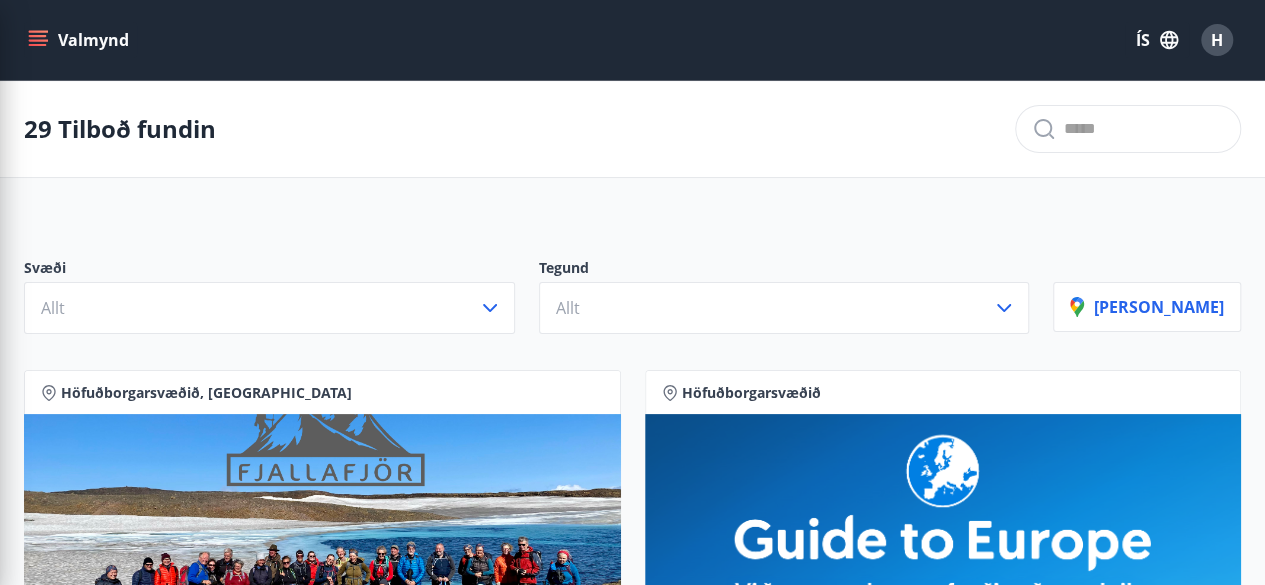 click on "29 Tilboð fundin" at bounding box center (632, 129) 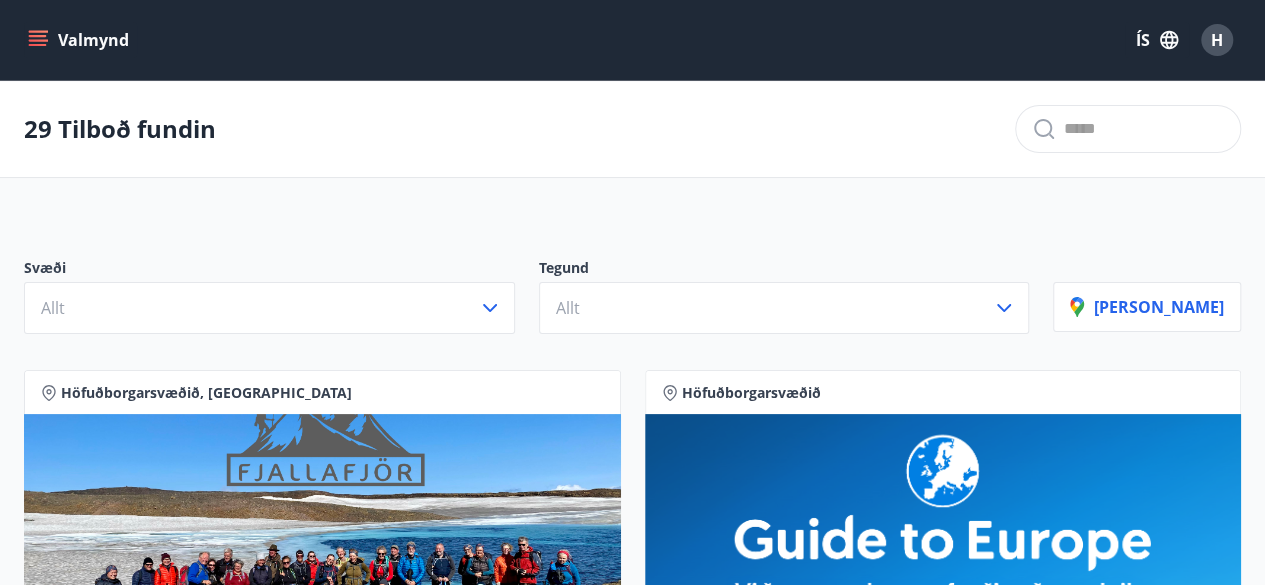 click 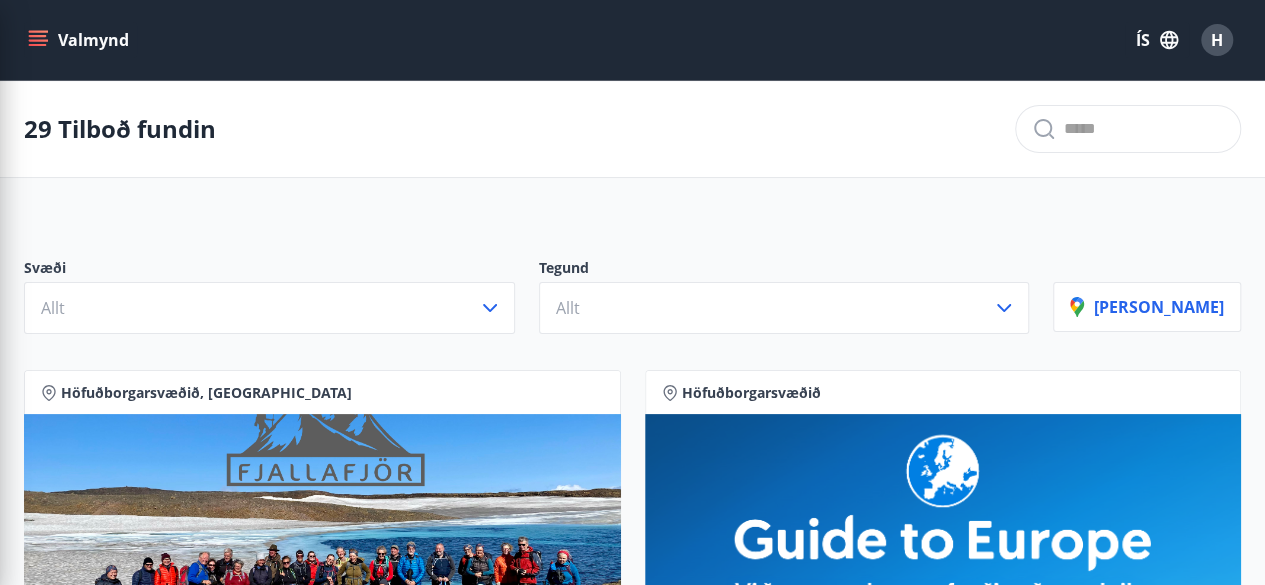 click on "29 Tilboð fundin" at bounding box center (632, 129) 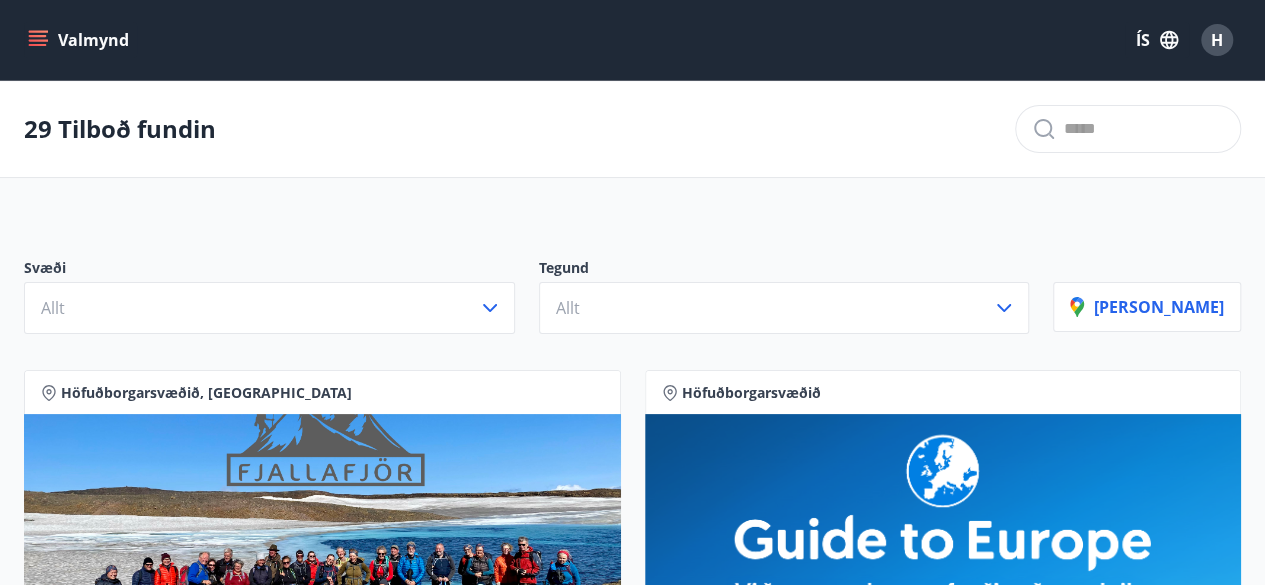 click on "Svæði Allt Tegund Allt Sýna kort" at bounding box center (632, 288) 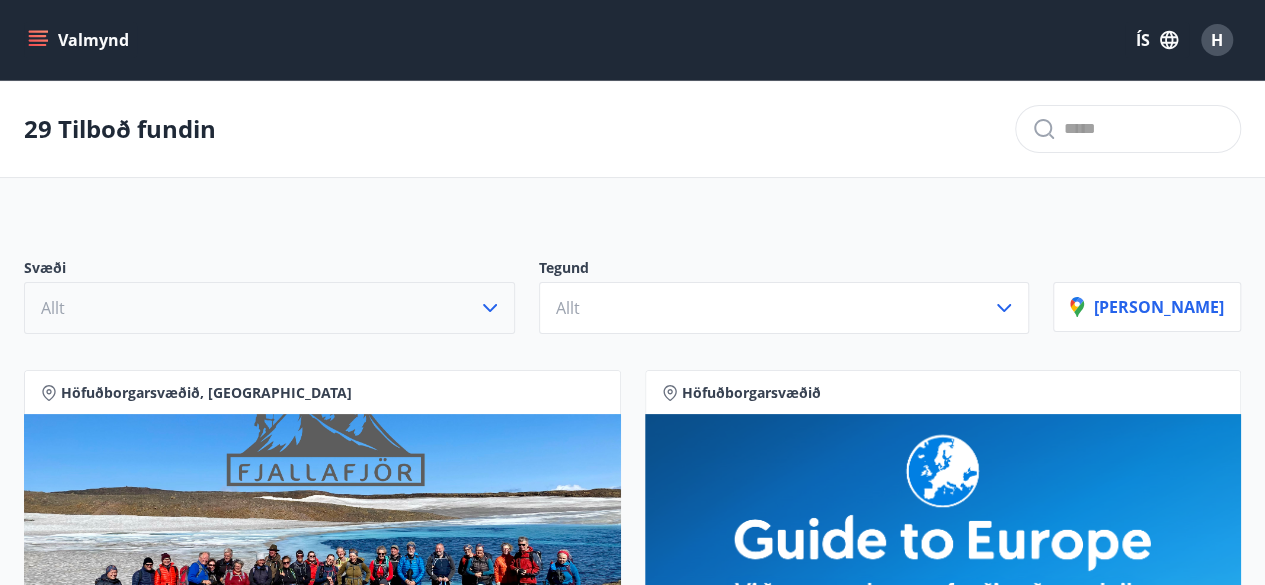 click 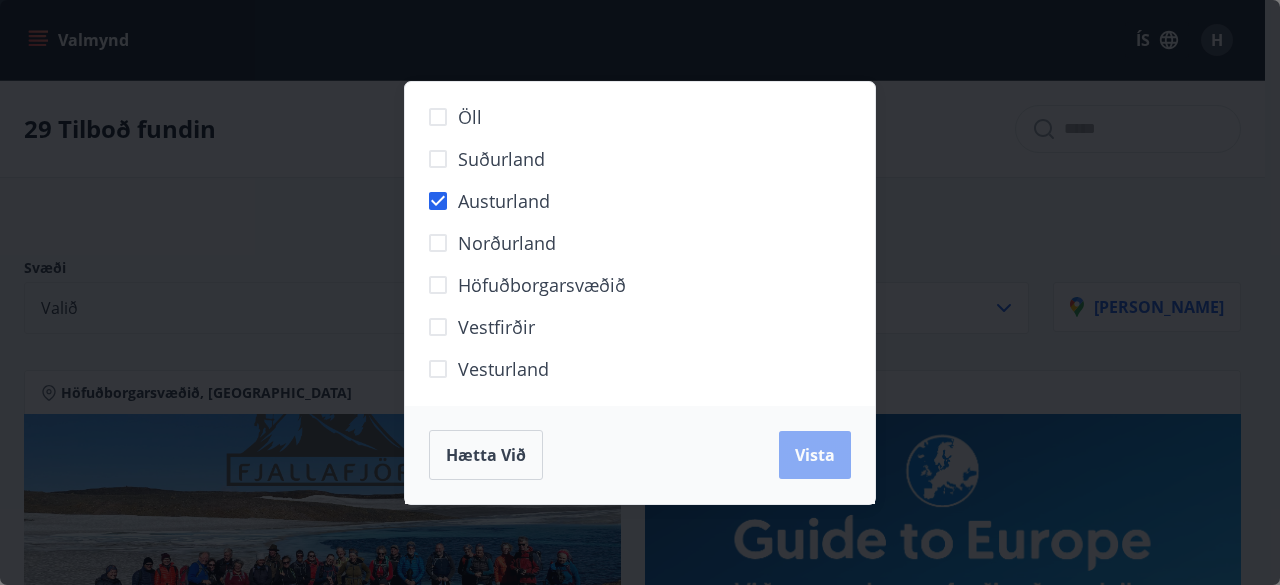 click on "Vista" at bounding box center [815, 455] 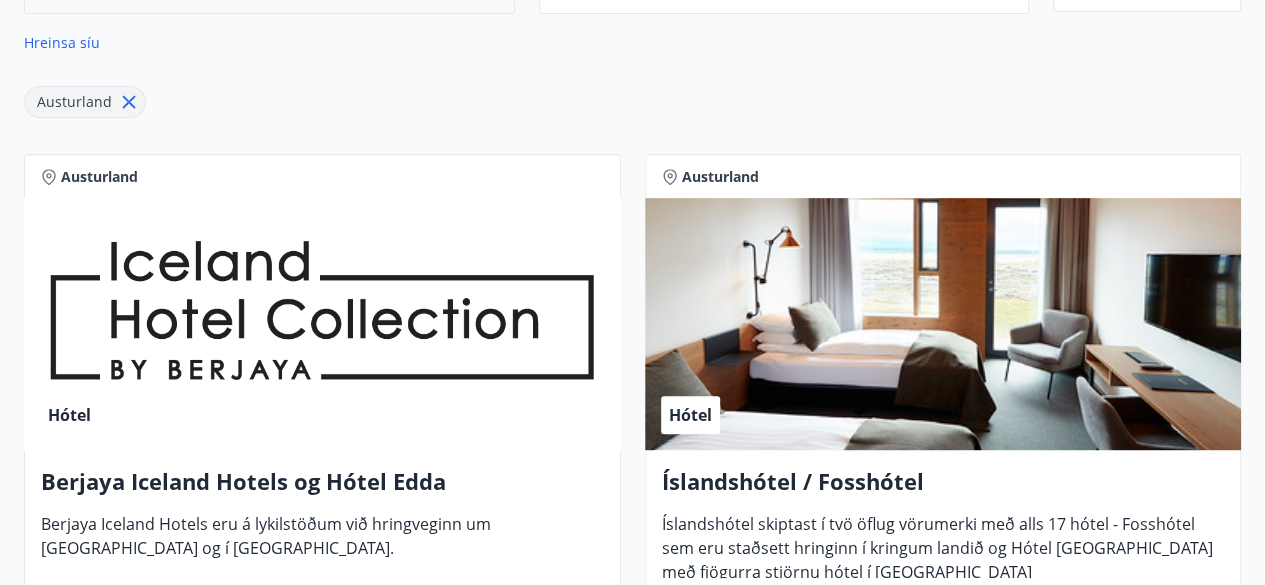 scroll, scrollTop: 360, scrollLeft: 0, axis: vertical 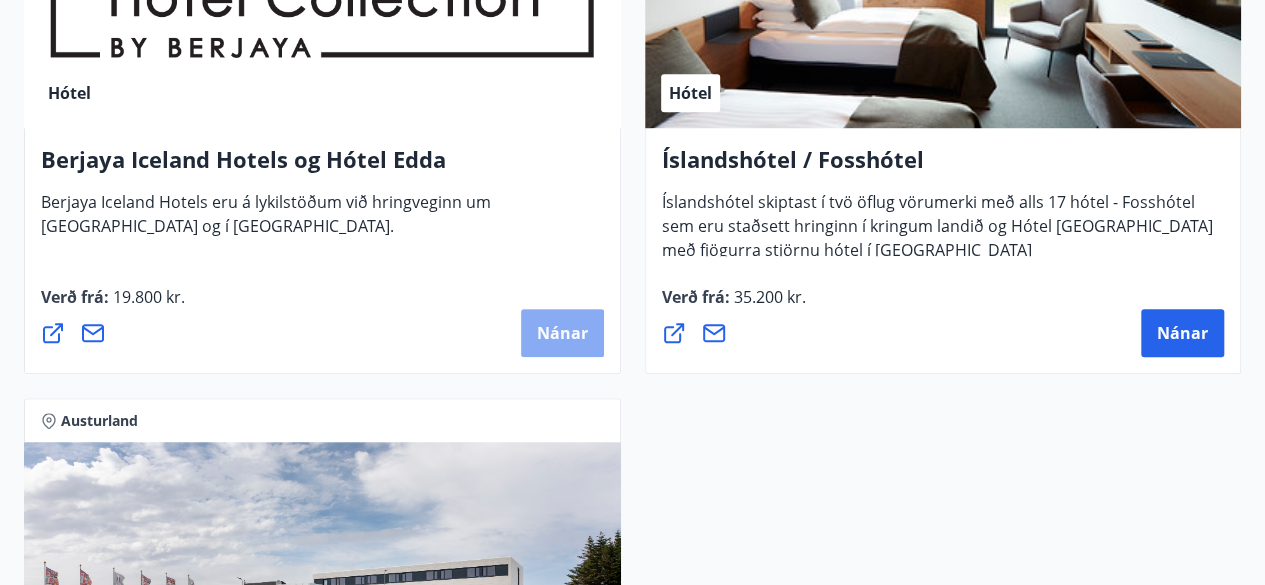 click on "Nánar" at bounding box center (562, 333) 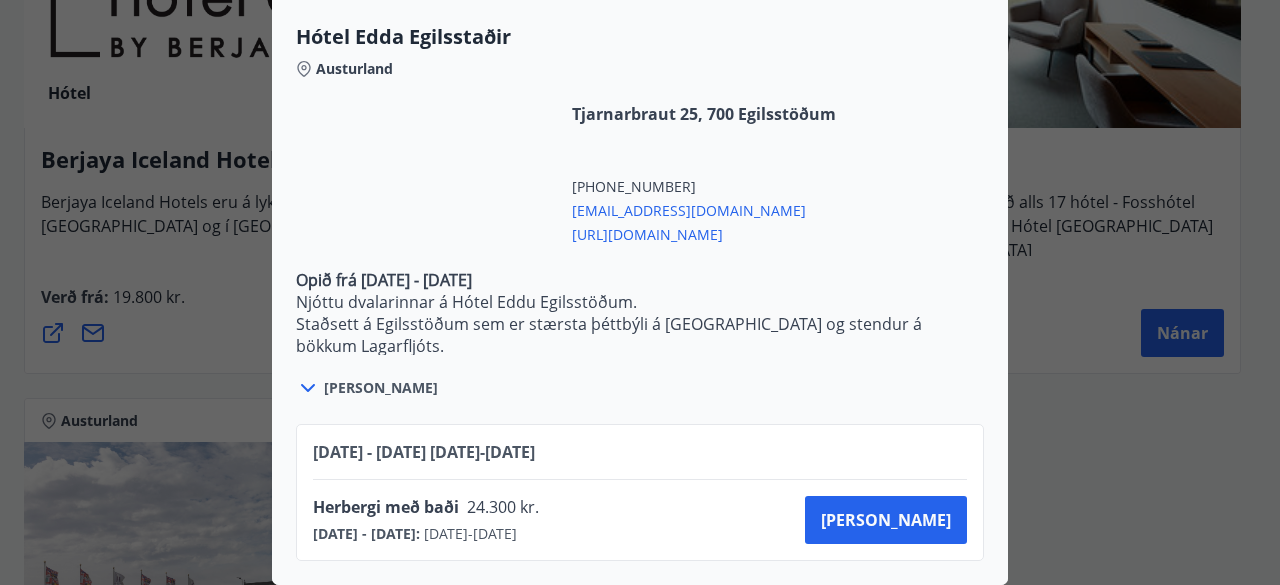 scroll, scrollTop: 1863, scrollLeft: 0, axis: vertical 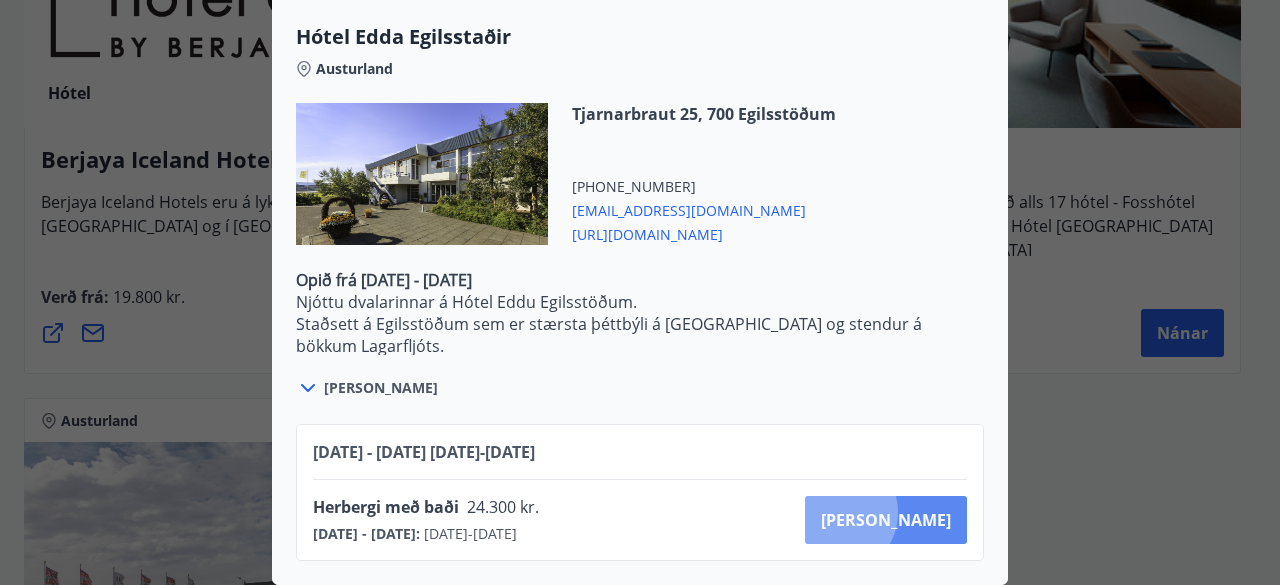 click on "Kaupa" at bounding box center (886, 520) 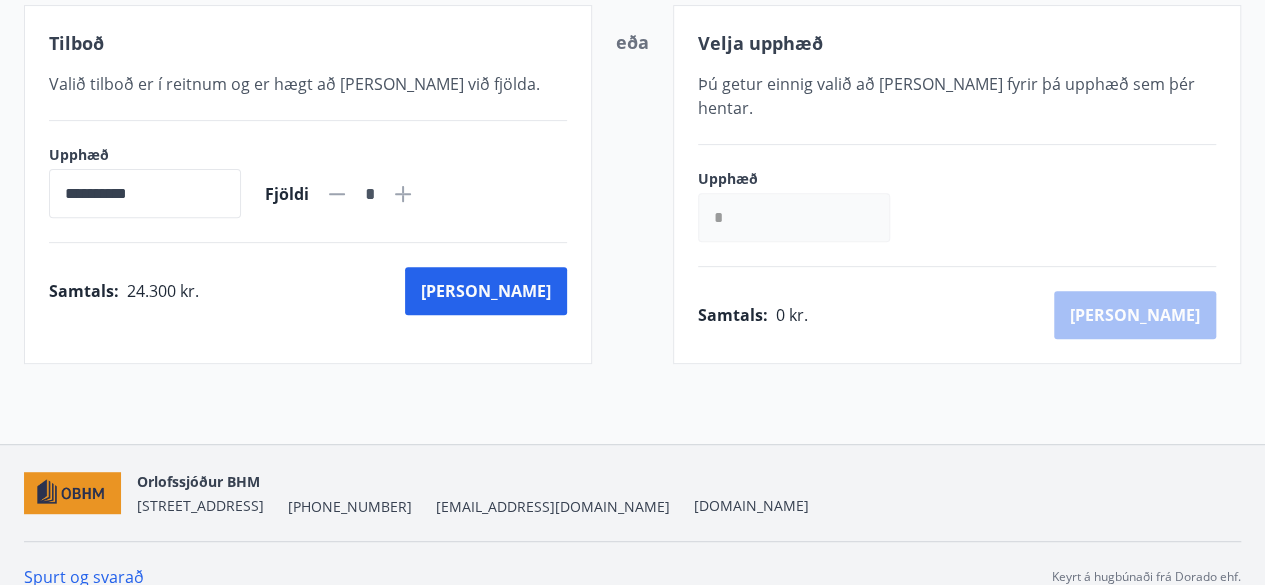 scroll, scrollTop: 419, scrollLeft: 0, axis: vertical 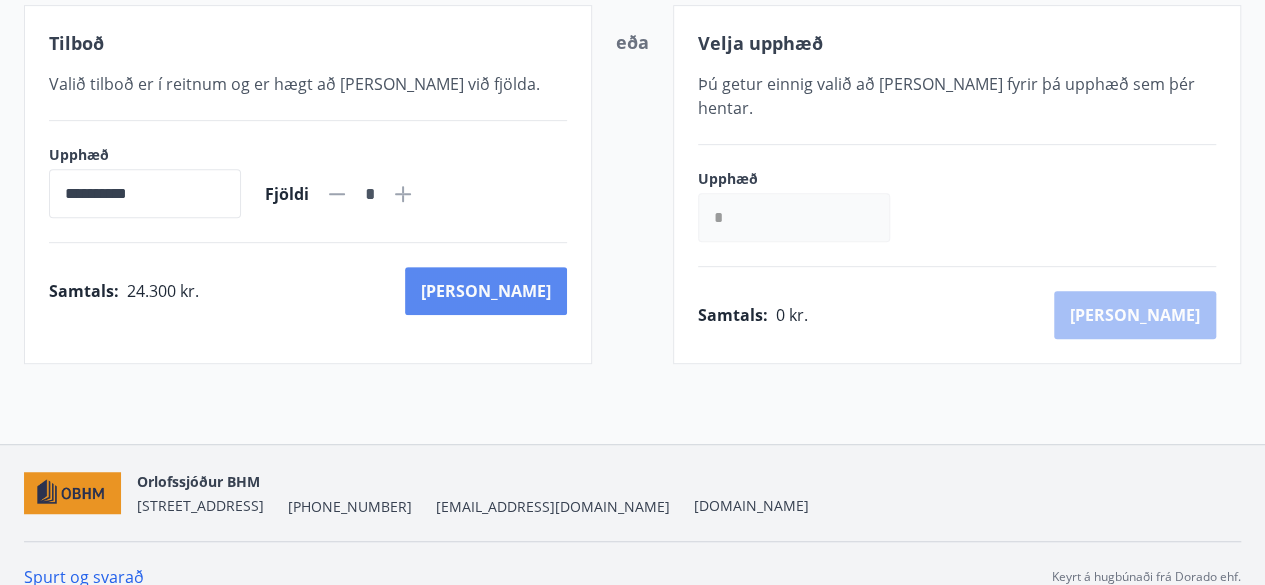 click on "Kaup" at bounding box center [486, 291] 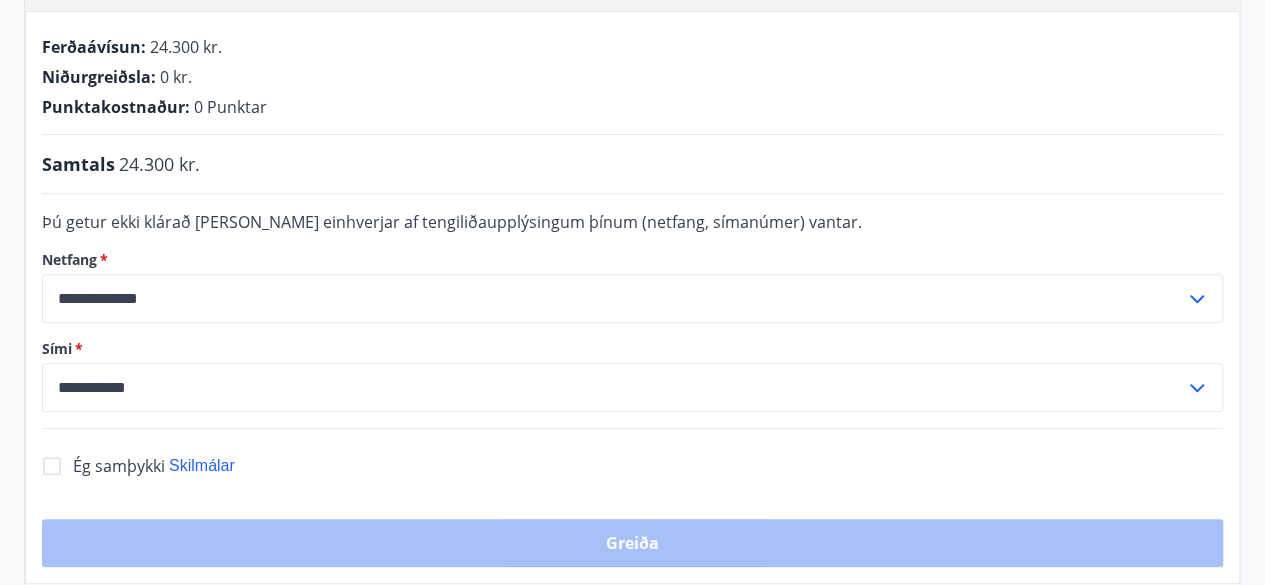 scroll, scrollTop: 419, scrollLeft: 0, axis: vertical 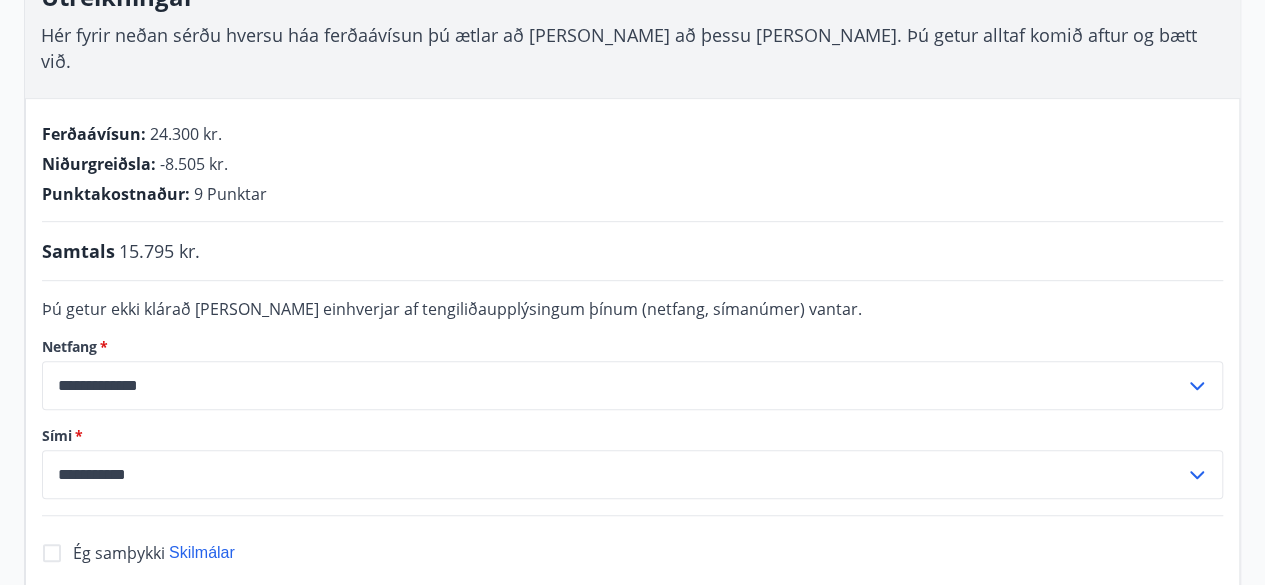 click 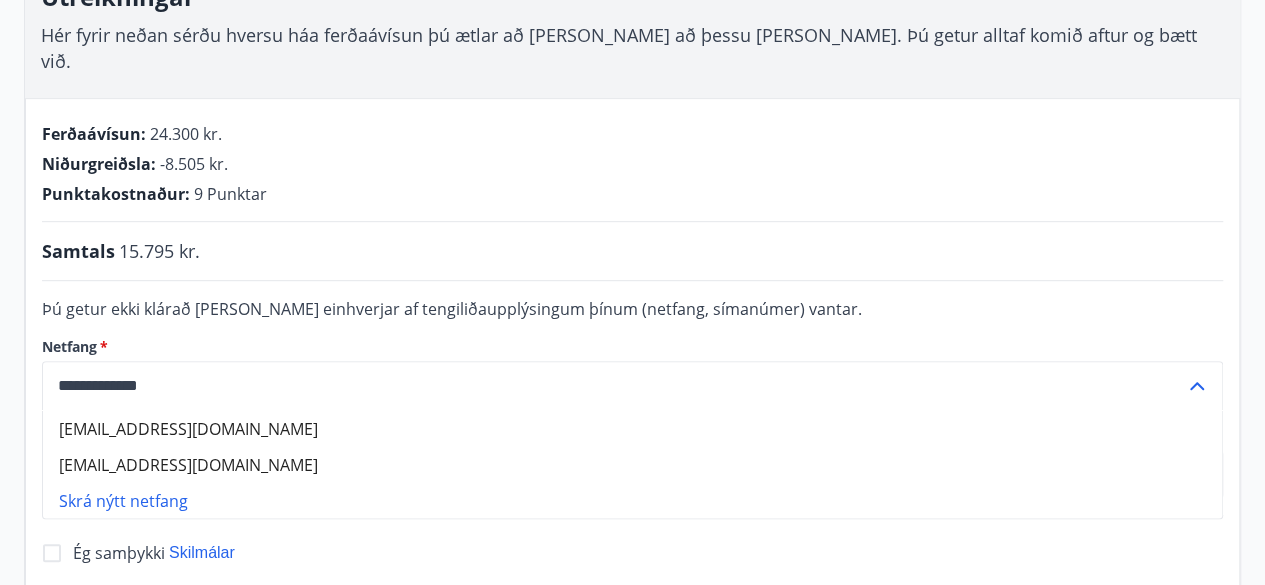 click on "helgihe@outlook.com" at bounding box center [632, 428] 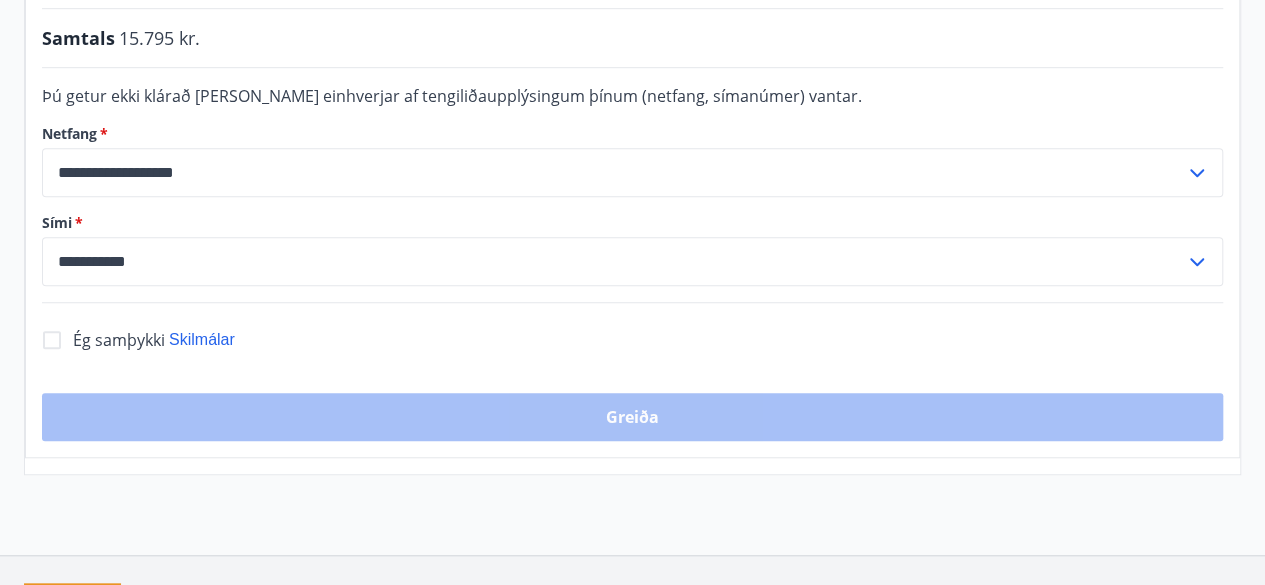 scroll, scrollTop: 659, scrollLeft: 0, axis: vertical 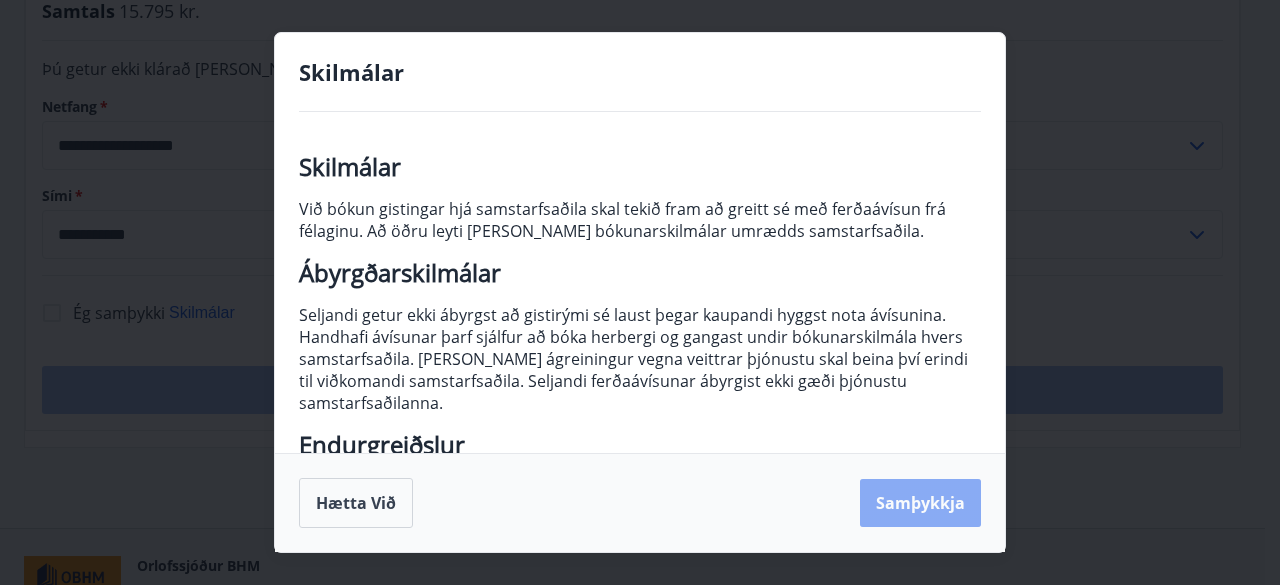 click on "Samþykkja" at bounding box center [920, 503] 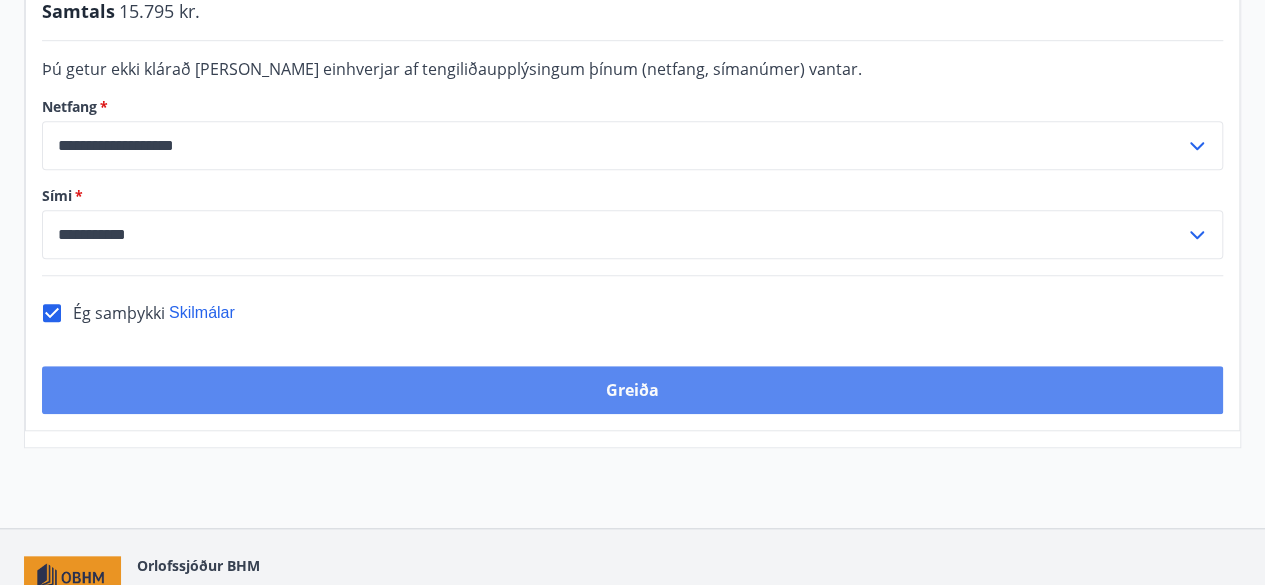 click on "Greiða" at bounding box center [632, 390] 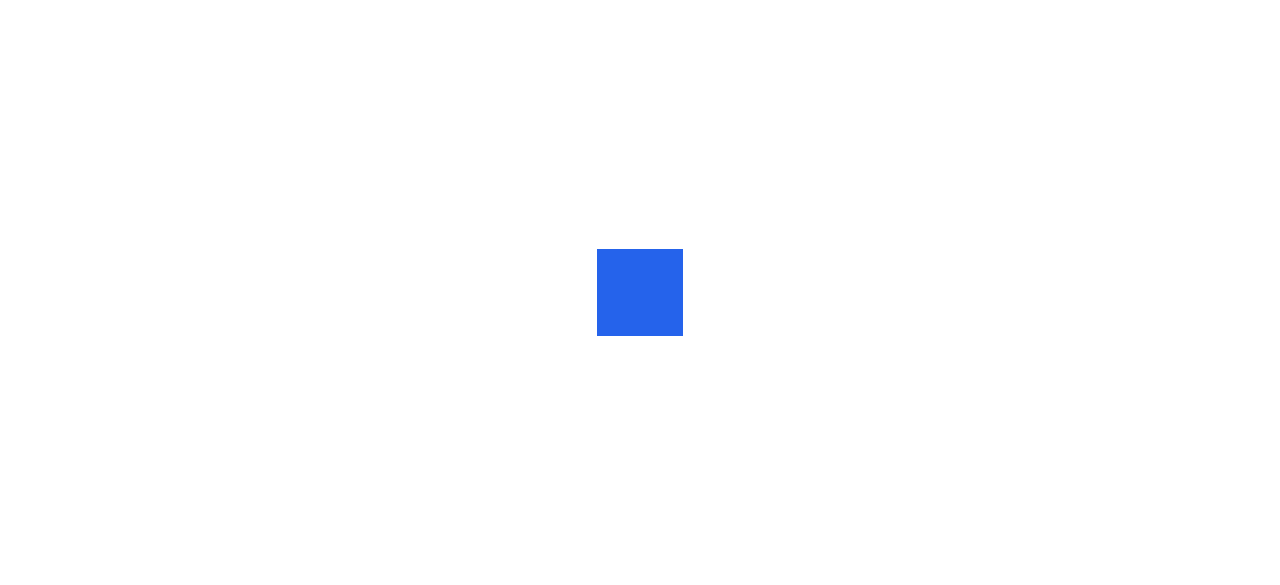 scroll, scrollTop: 0, scrollLeft: 0, axis: both 